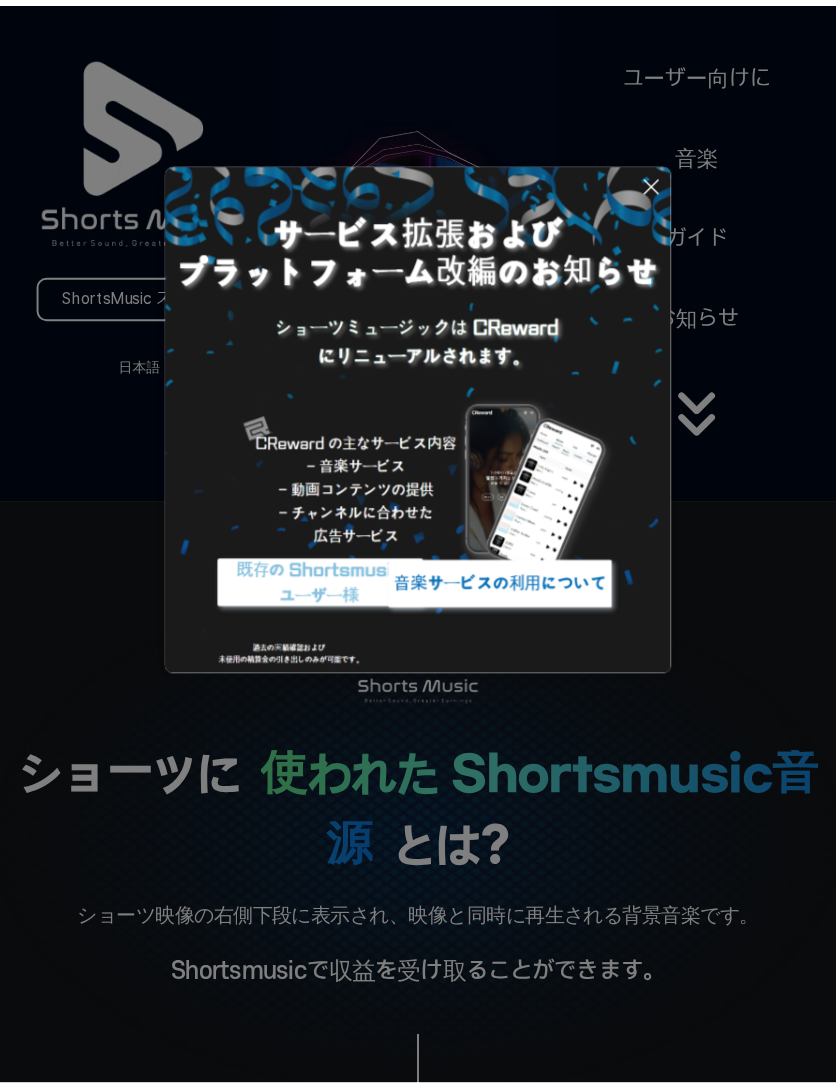scroll, scrollTop: 0, scrollLeft: 0, axis: both 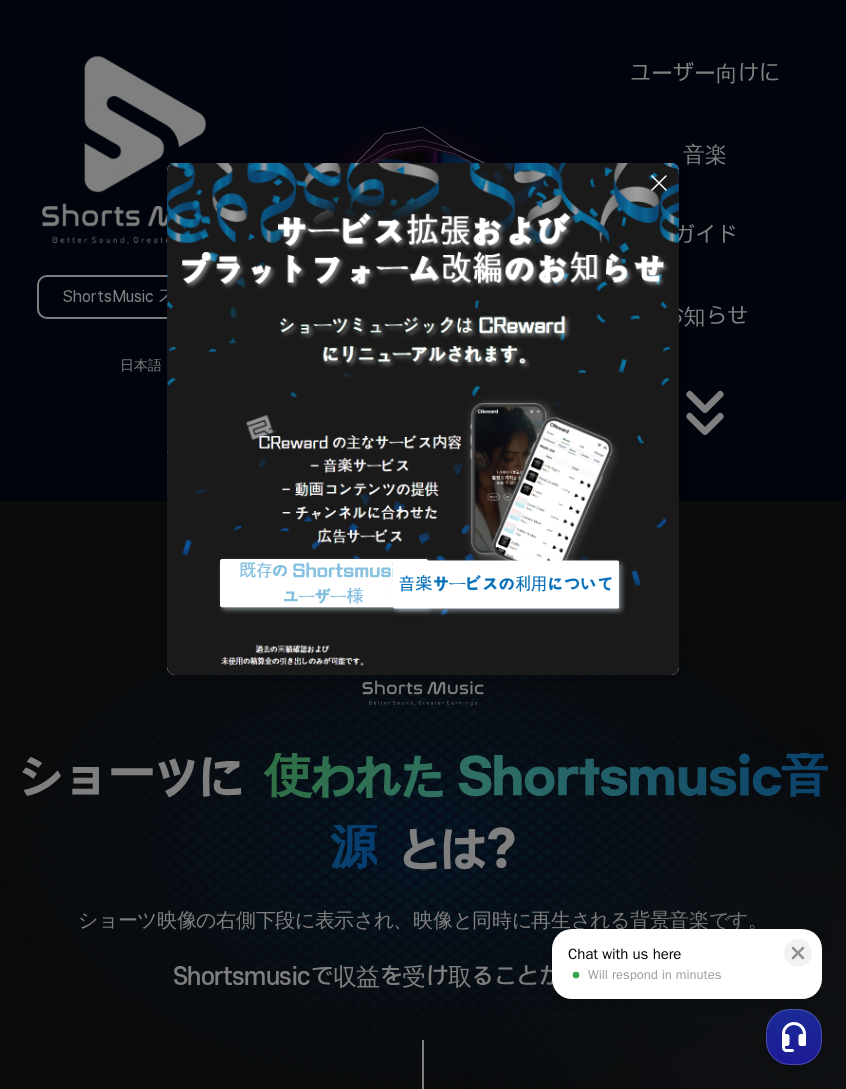 click 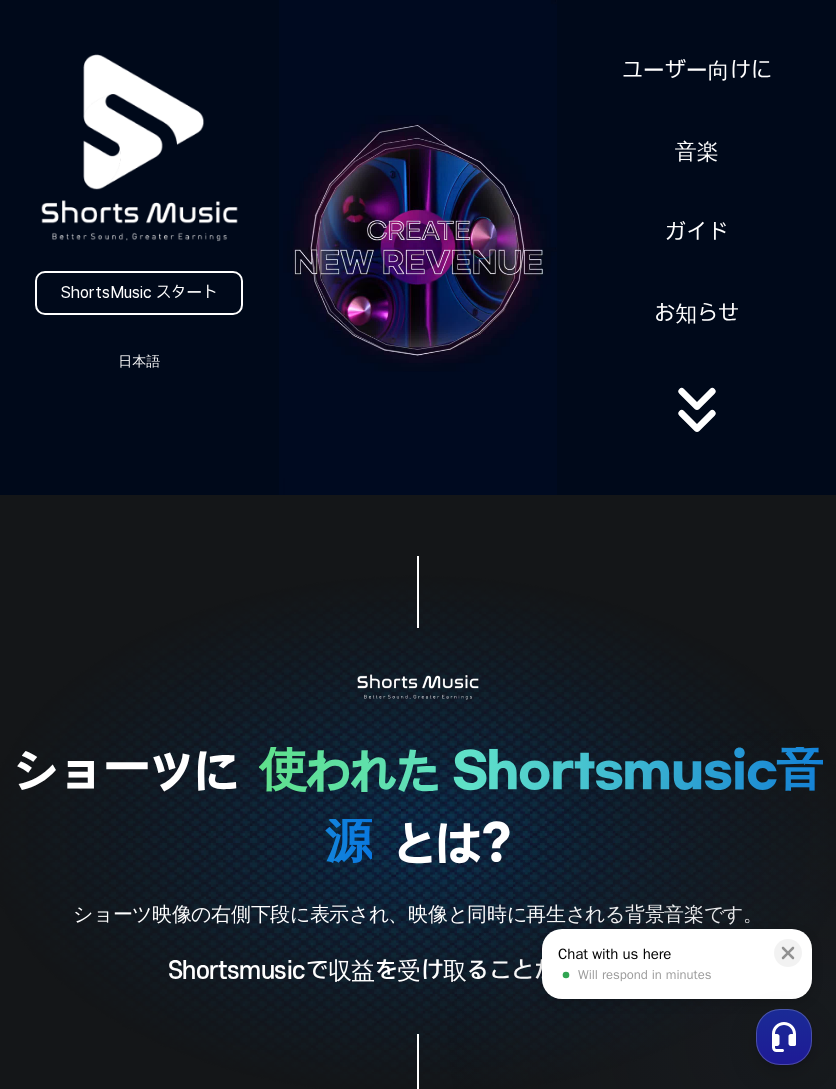 click on "日本語" at bounding box center (139, 361) 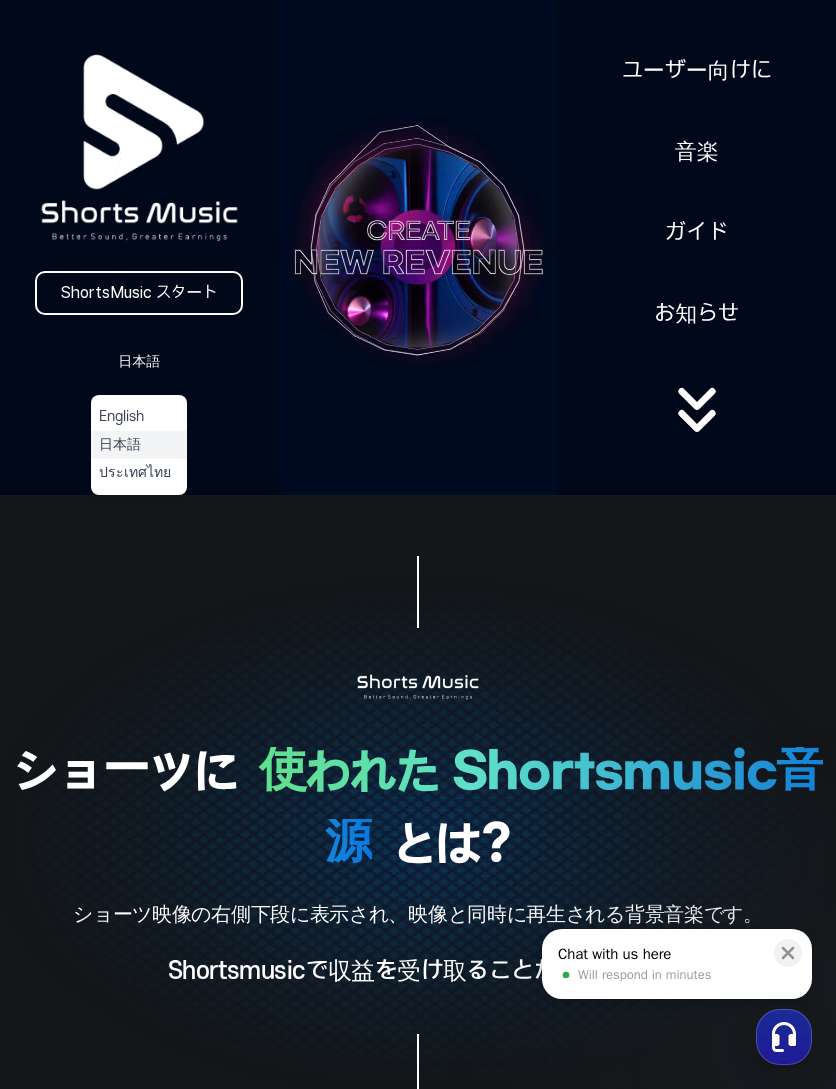 click on "日本語" at bounding box center (139, 445) 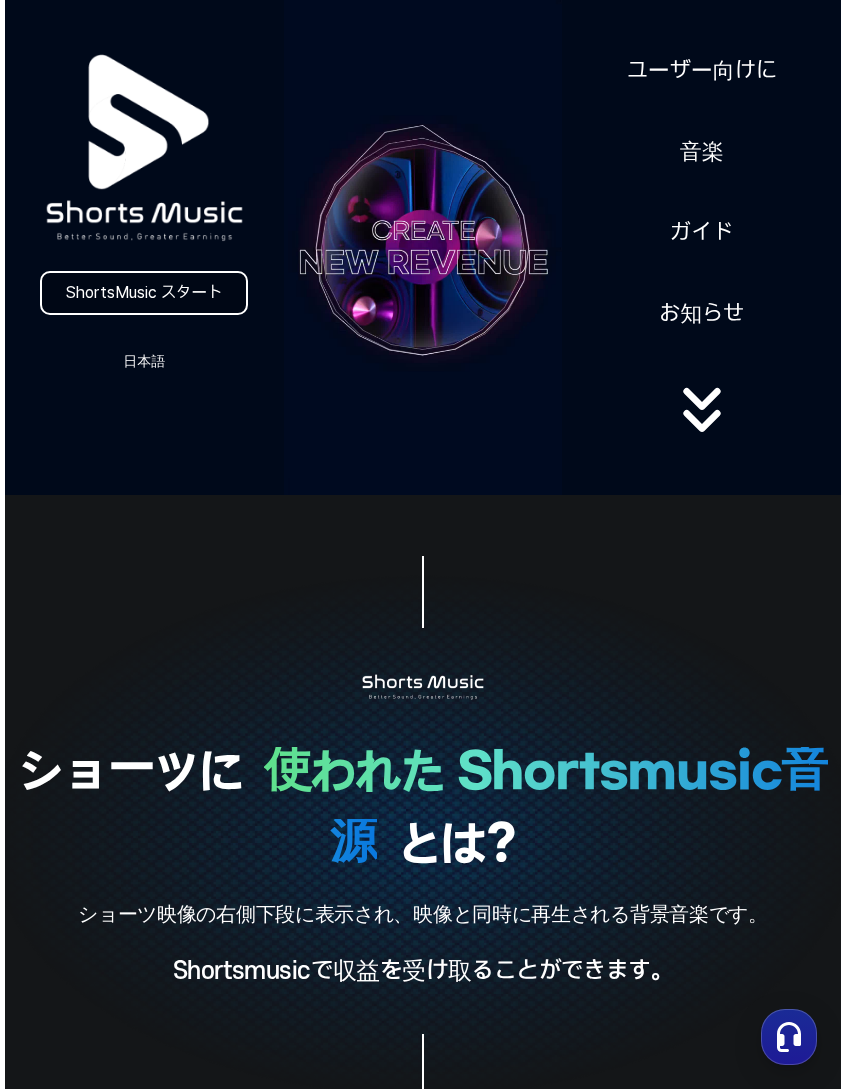 scroll, scrollTop: 0, scrollLeft: 0, axis: both 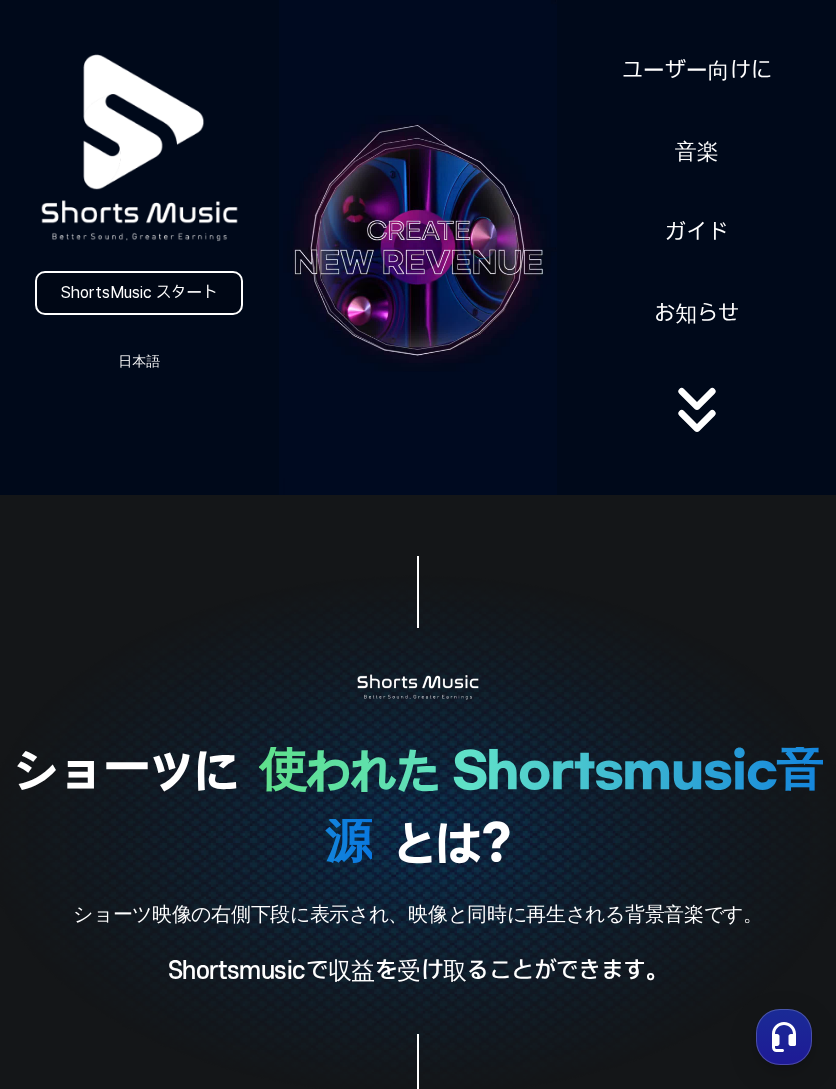 click on "ShortsMusic スタート" at bounding box center (139, 293) 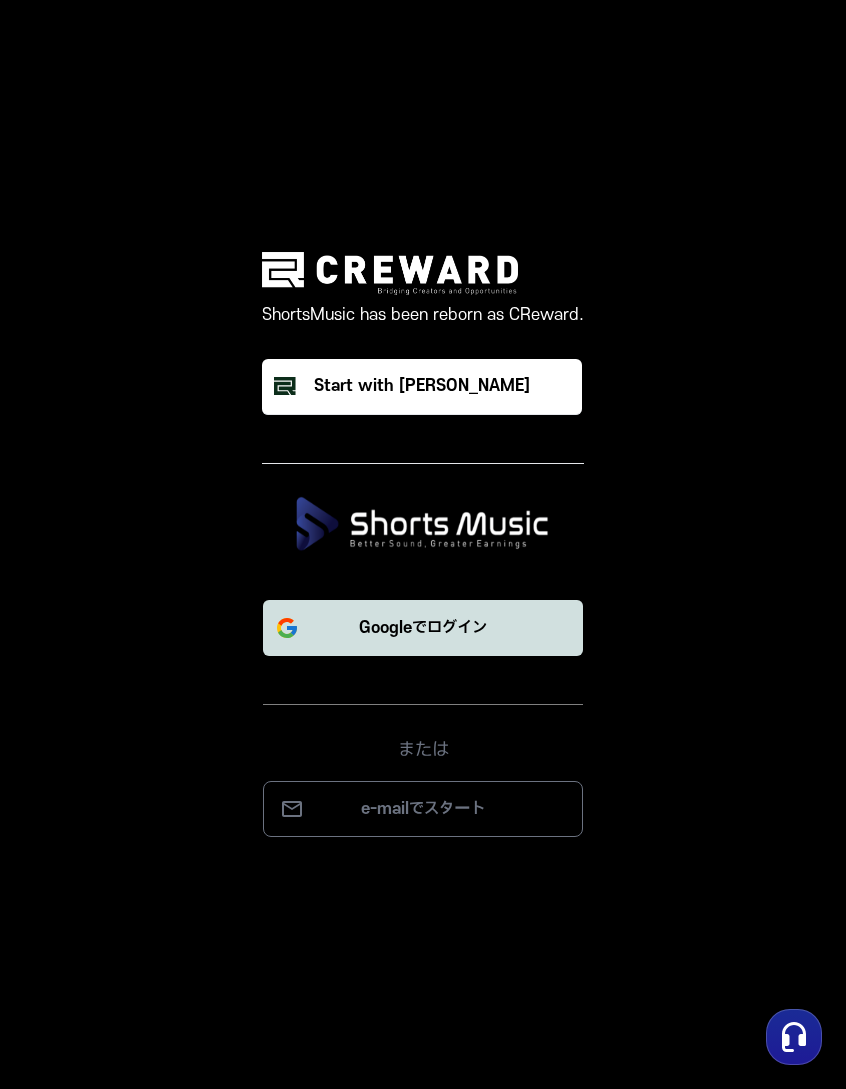 click on "Googleでログイン" at bounding box center [423, 628] 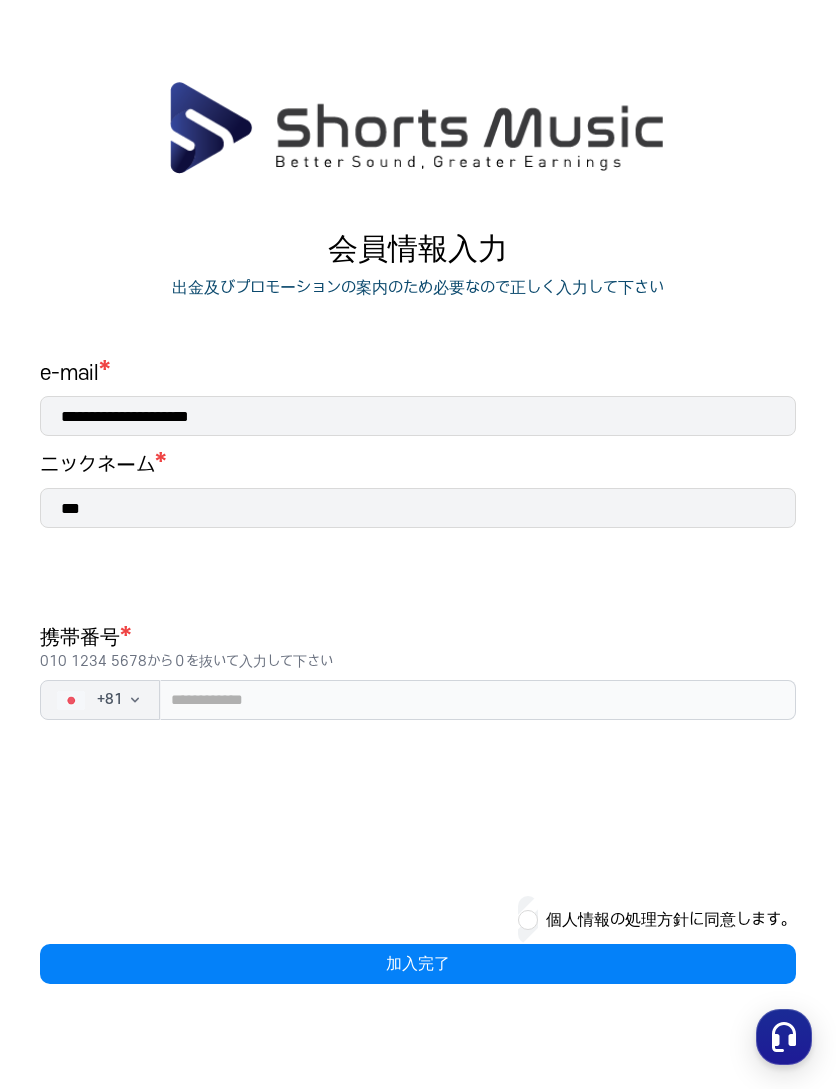 scroll, scrollTop: 0, scrollLeft: 0, axis: both 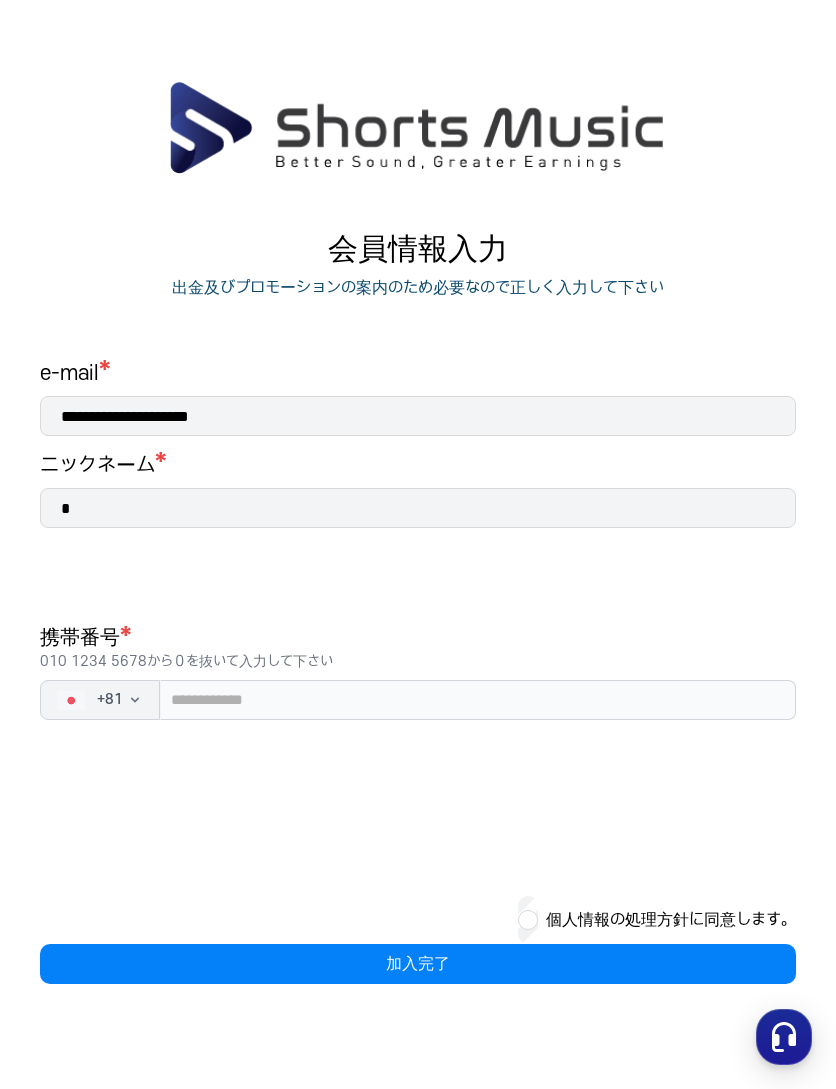 type on "*" 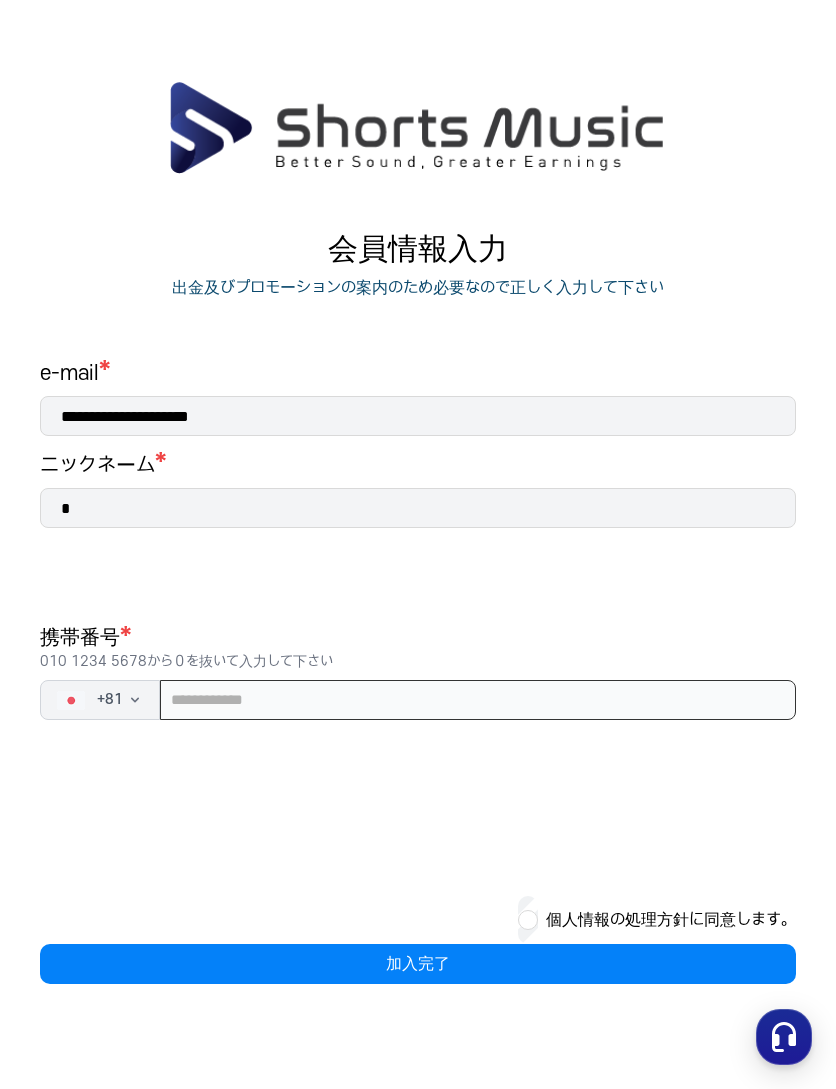 click at bounding box center [478, 700] 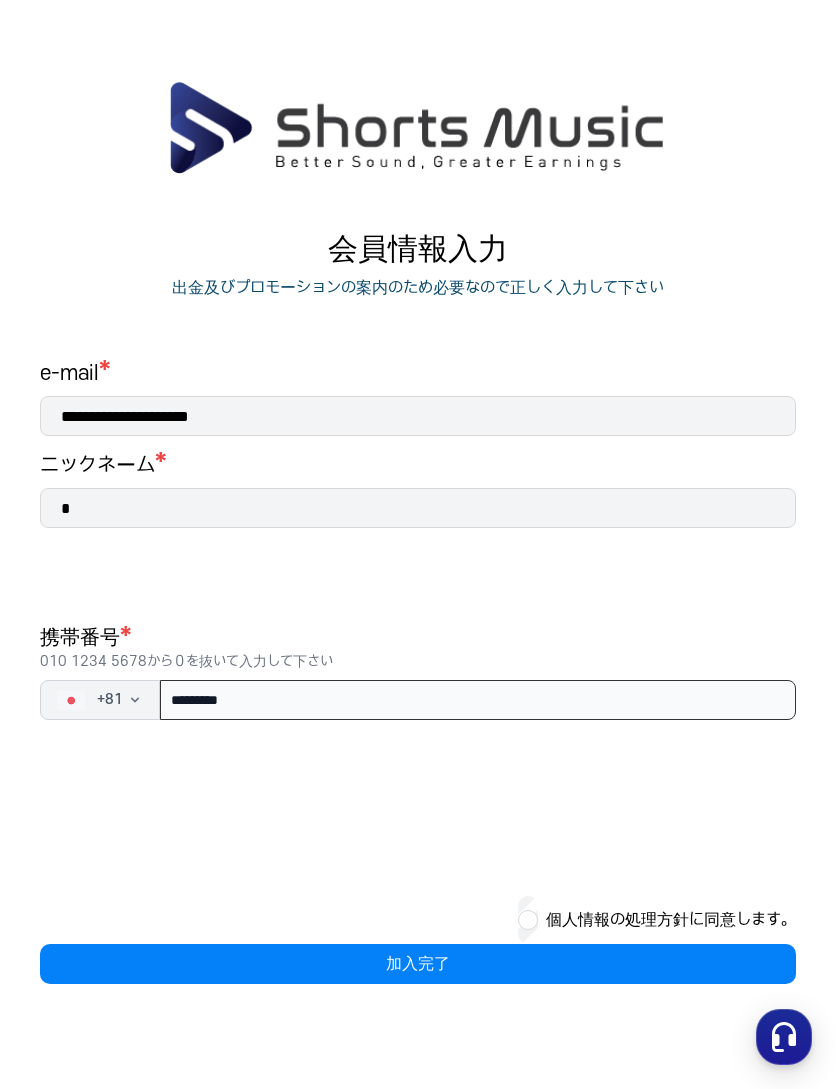 type on "**********" 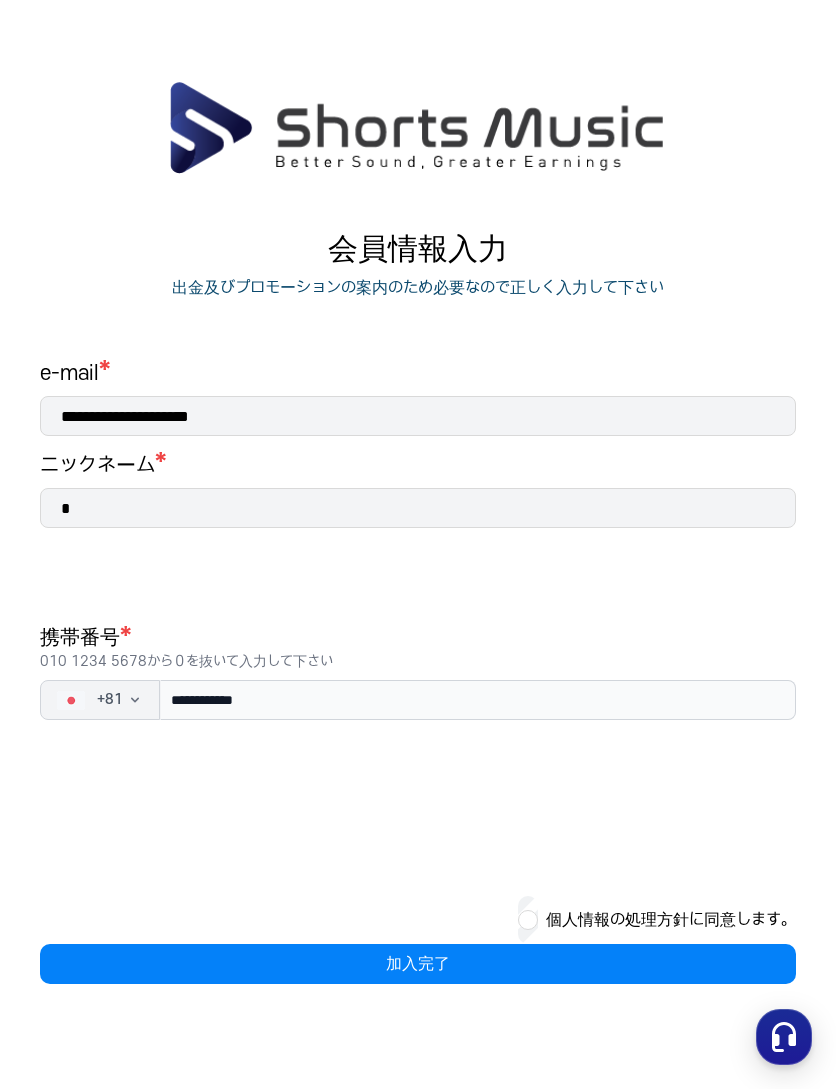 click on "*" at bounding box center [418, 508] 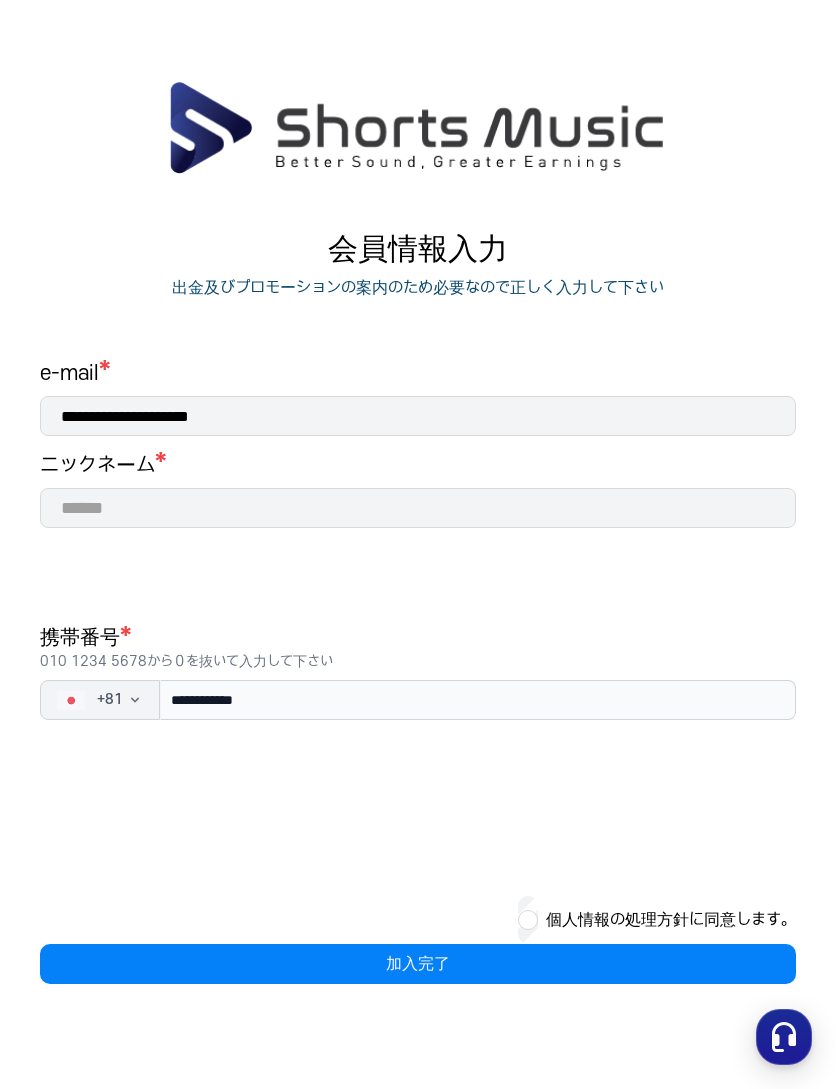 click at bounding box center [418, 508] 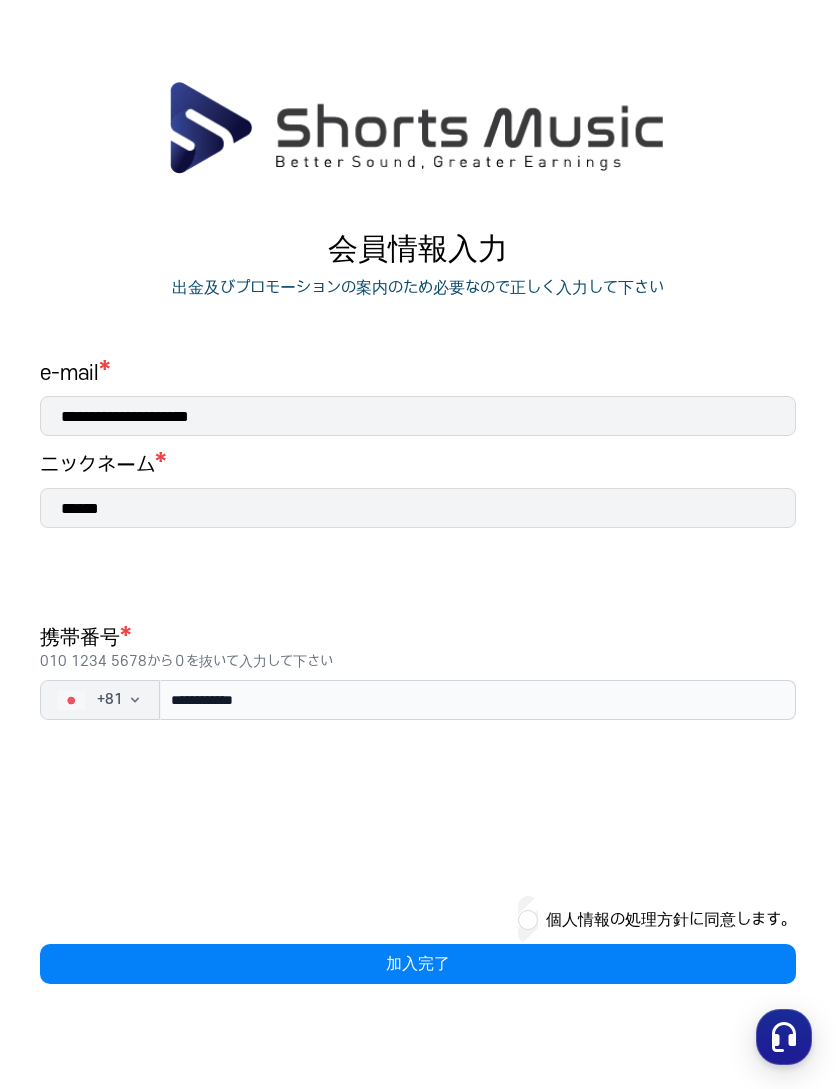 click on "******" at bounding box center [418, 508] 